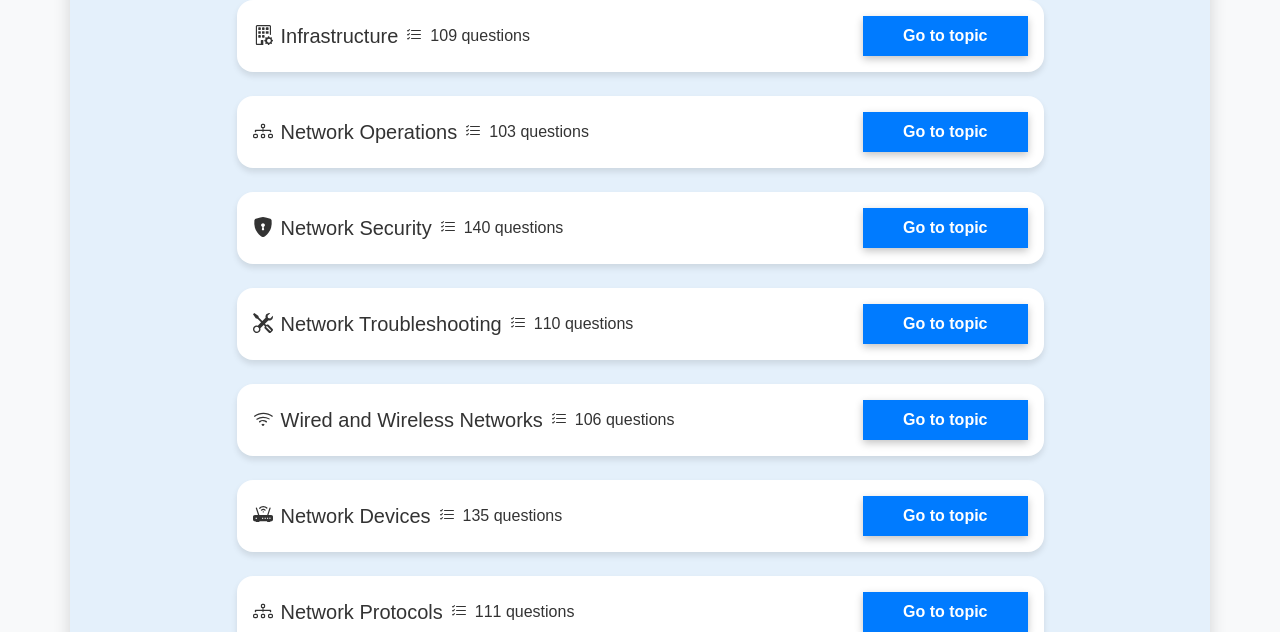 scroll, scrollTop: 0, scrollLeft: 0, axis: both 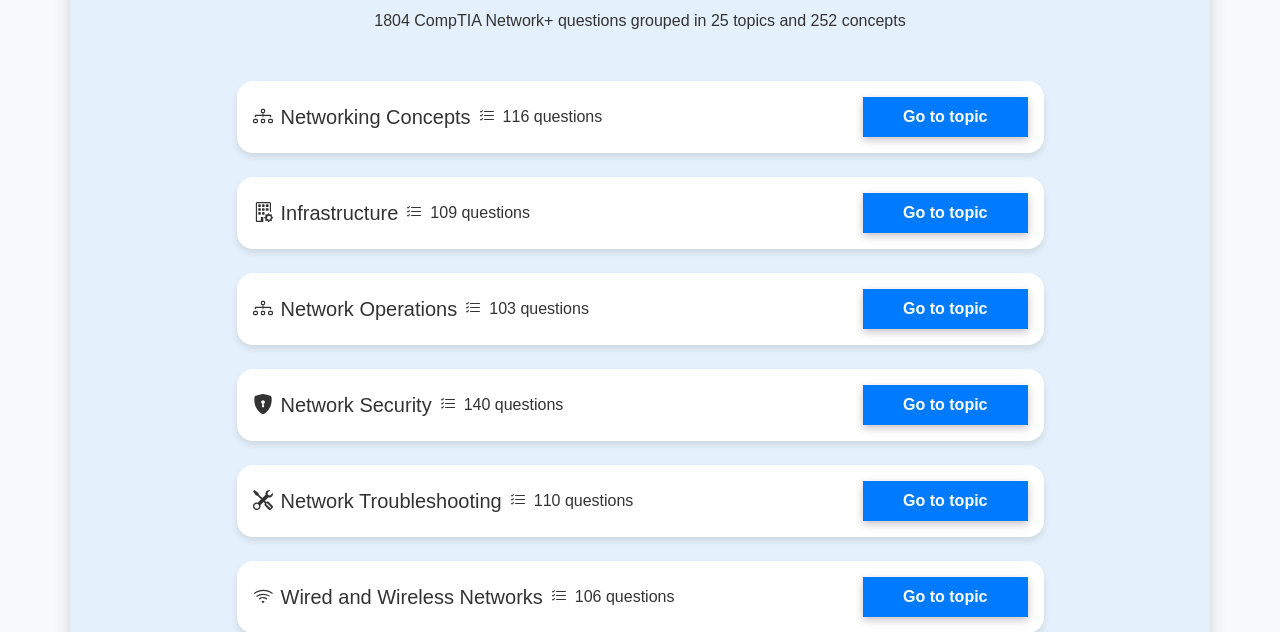 click on "Go to topic" at bounding box center (945, 117) 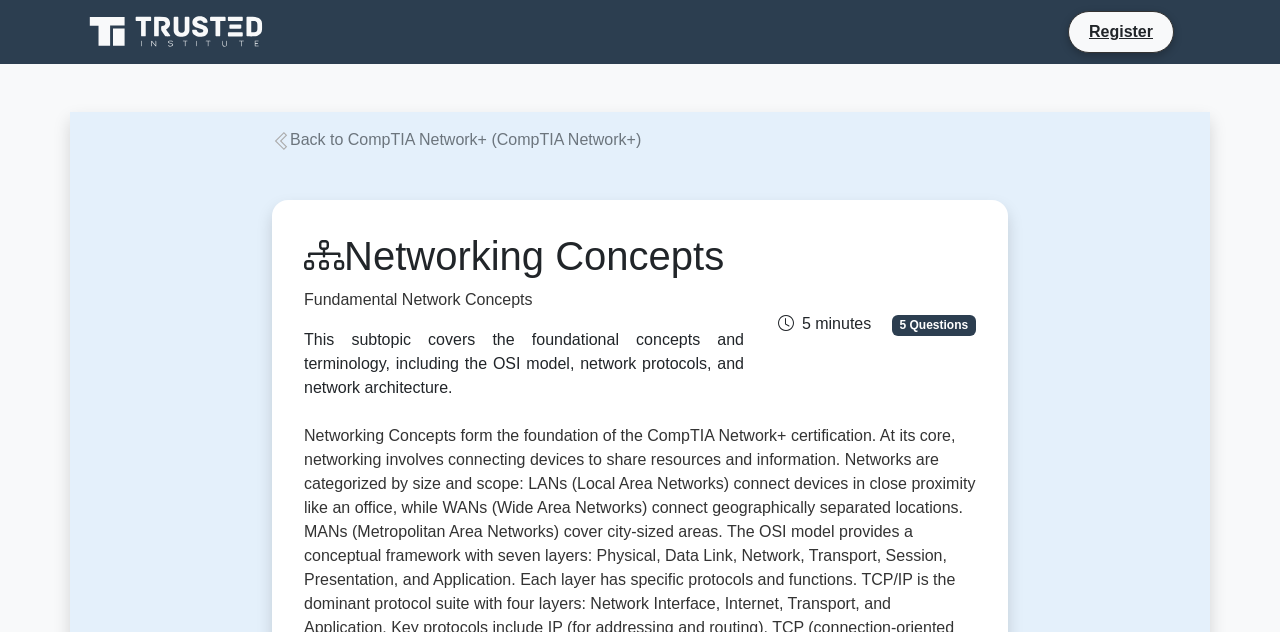 scroll, scrollTop: 0, scrollLeft: 0, axis: both 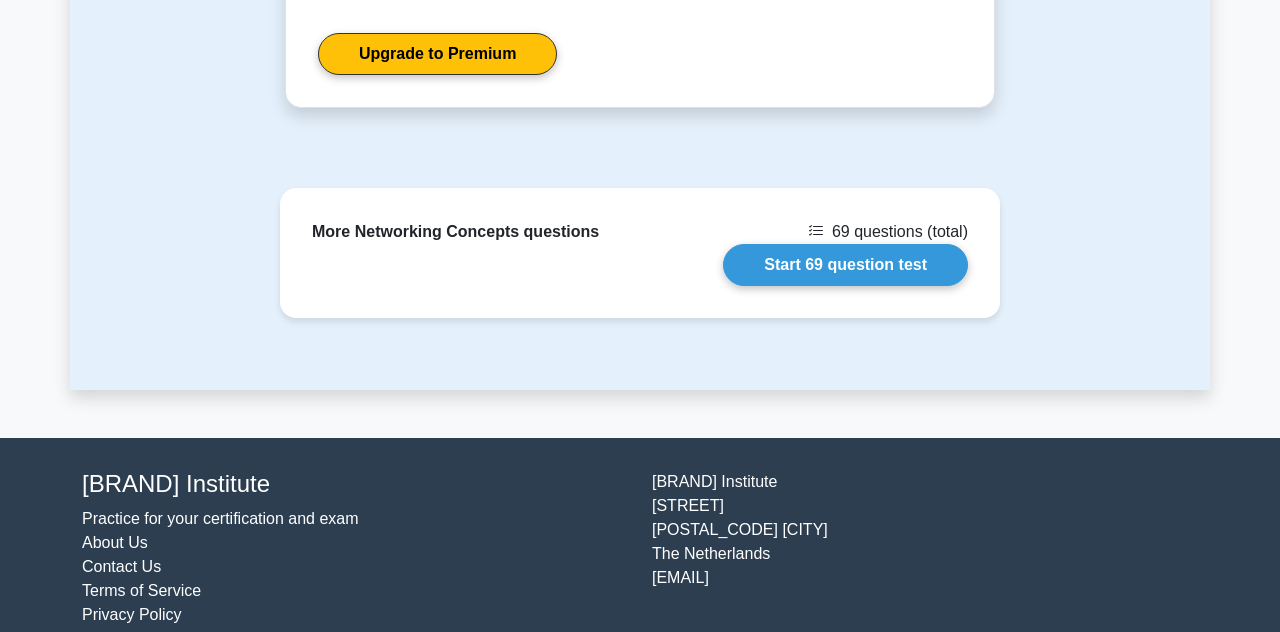 click on "Start 69 question test" at bounding box center [845, 265] 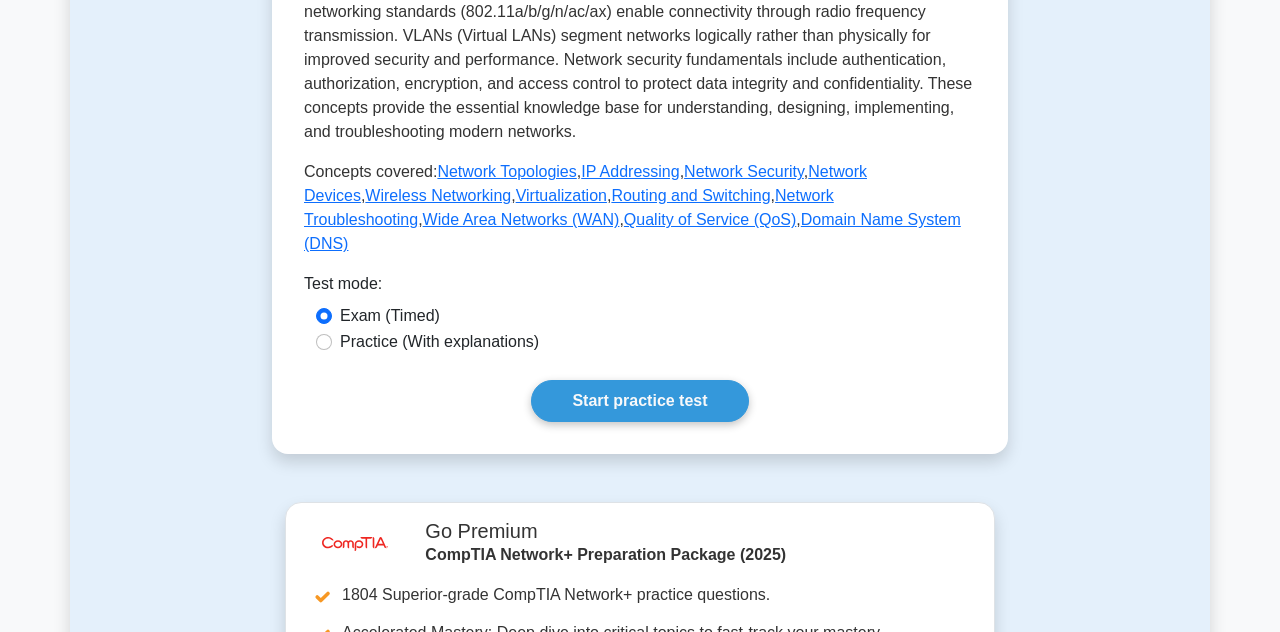 scroll, scrollTop: 806, scrollLeft: 0, axis: vertical 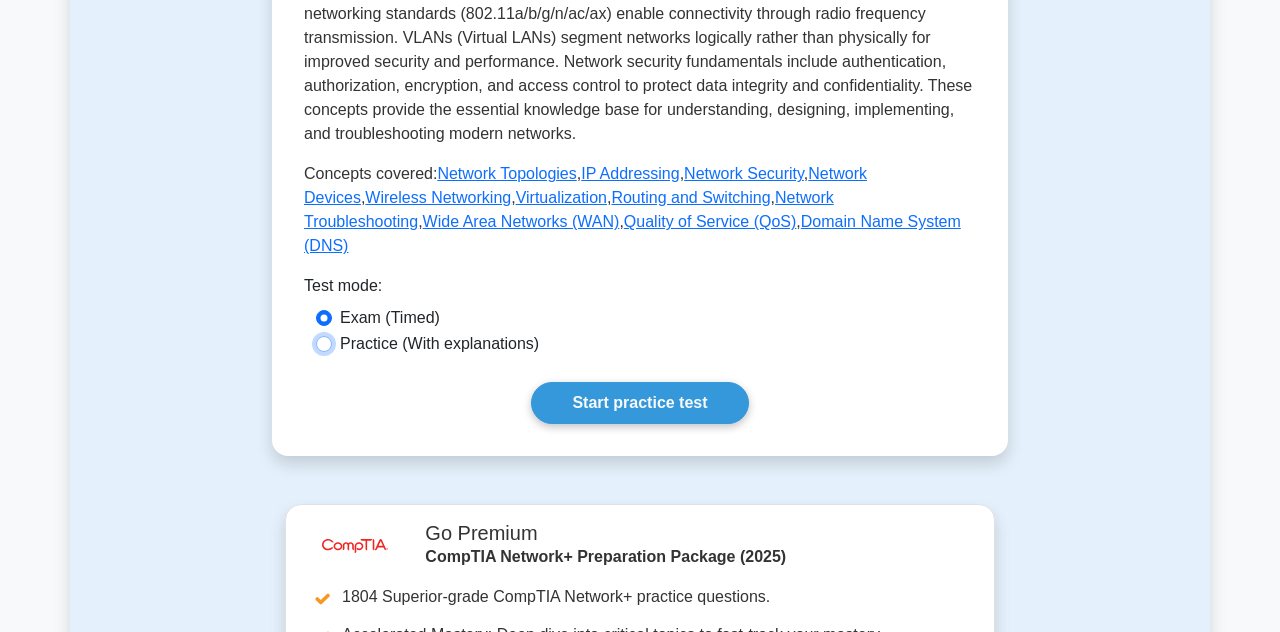 click on "Practice (With explanations)" at bounding box center (324, 344) 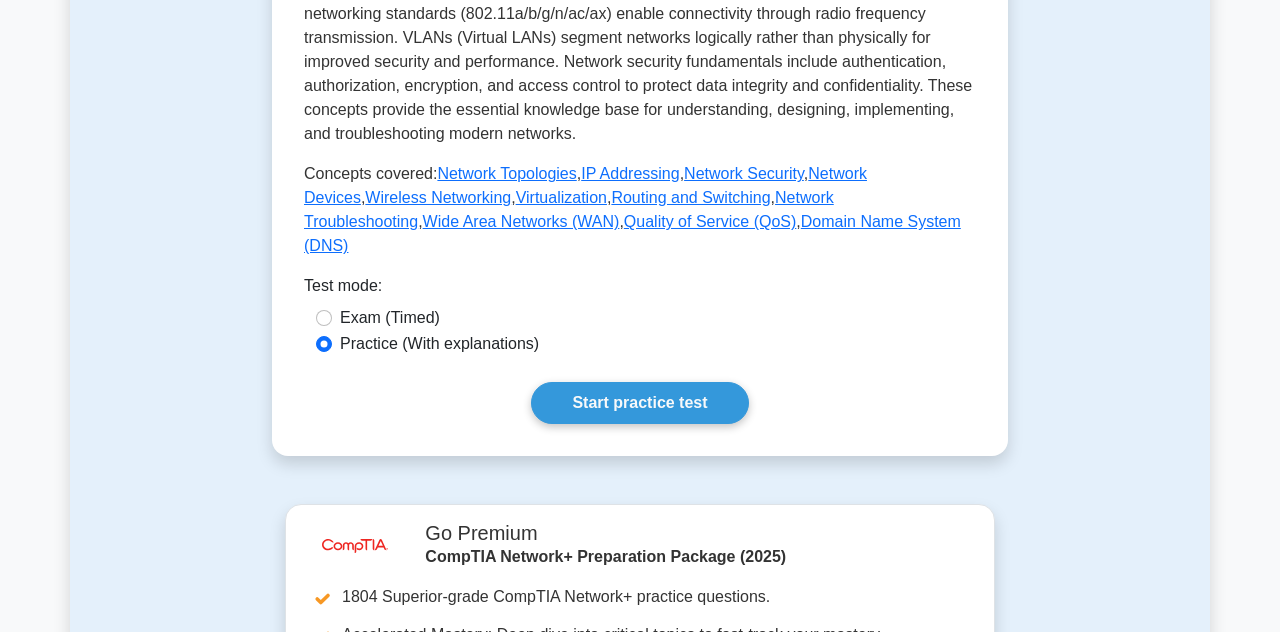 click on "Start practice test" at bounding box center [639, 403] 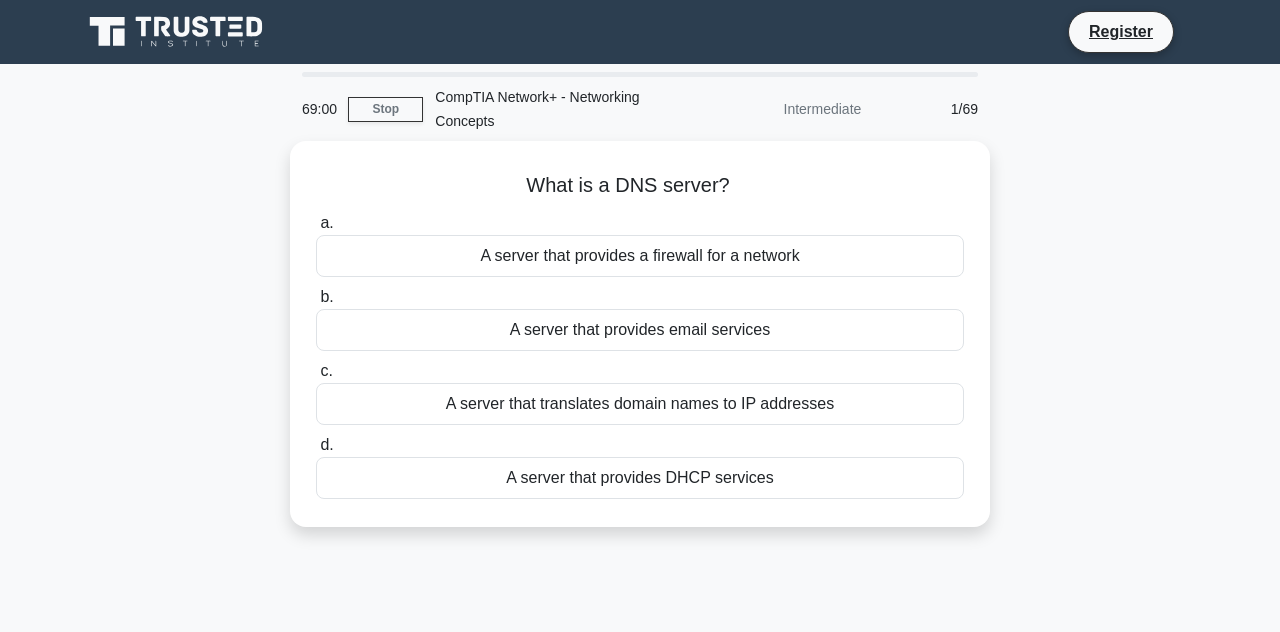 scroll, scrollTop: 0, scrollLeft: 0, axis: both 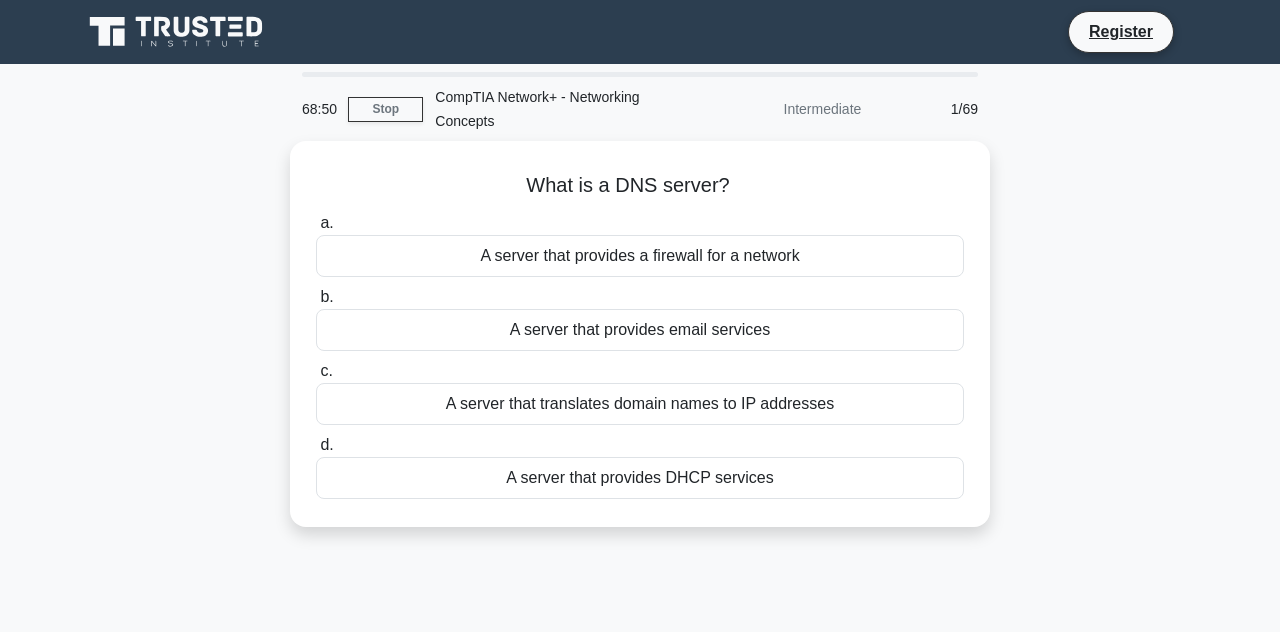 click on "A server that translates domain names to IP addresses" at bounding box center (640, 404) 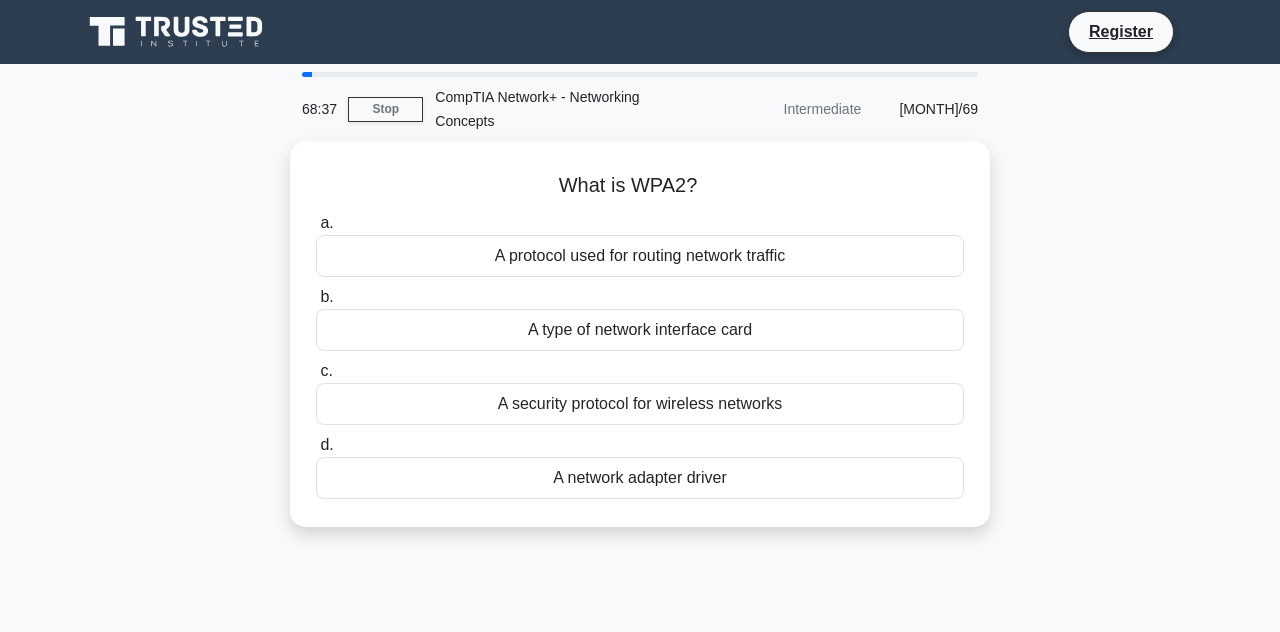 click on "A security protocol for wireless networks" at bounding box center (640, 404) 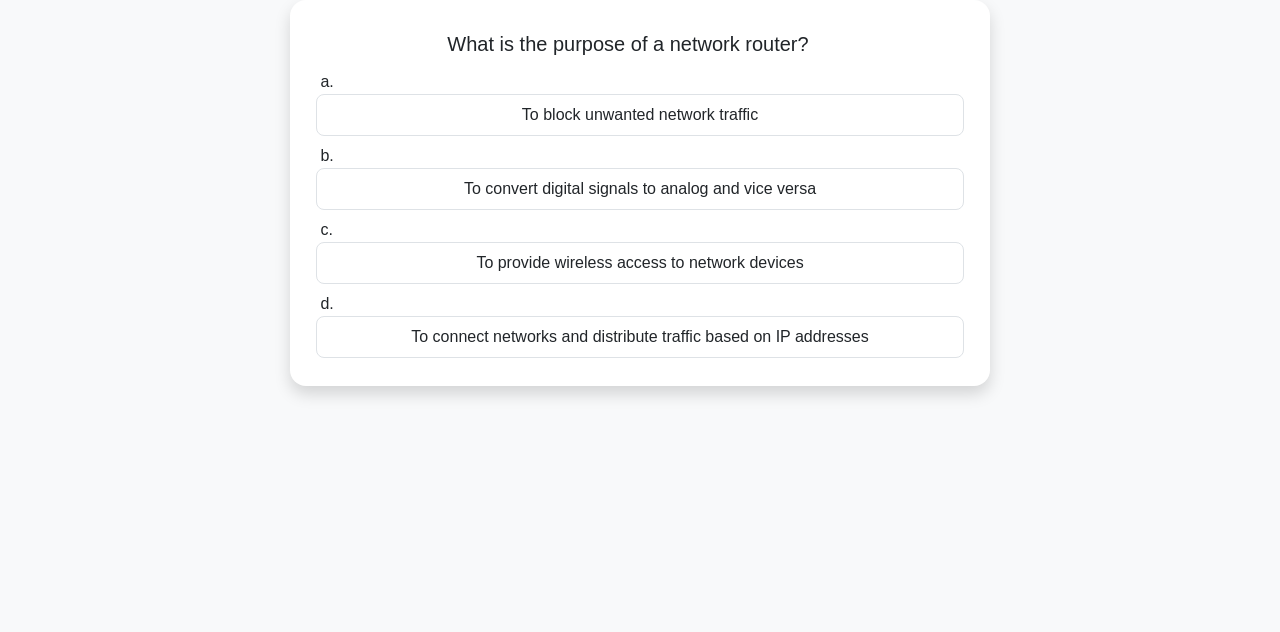 scroll, scrollTop: 0, scrollLeft: 0, axis: both 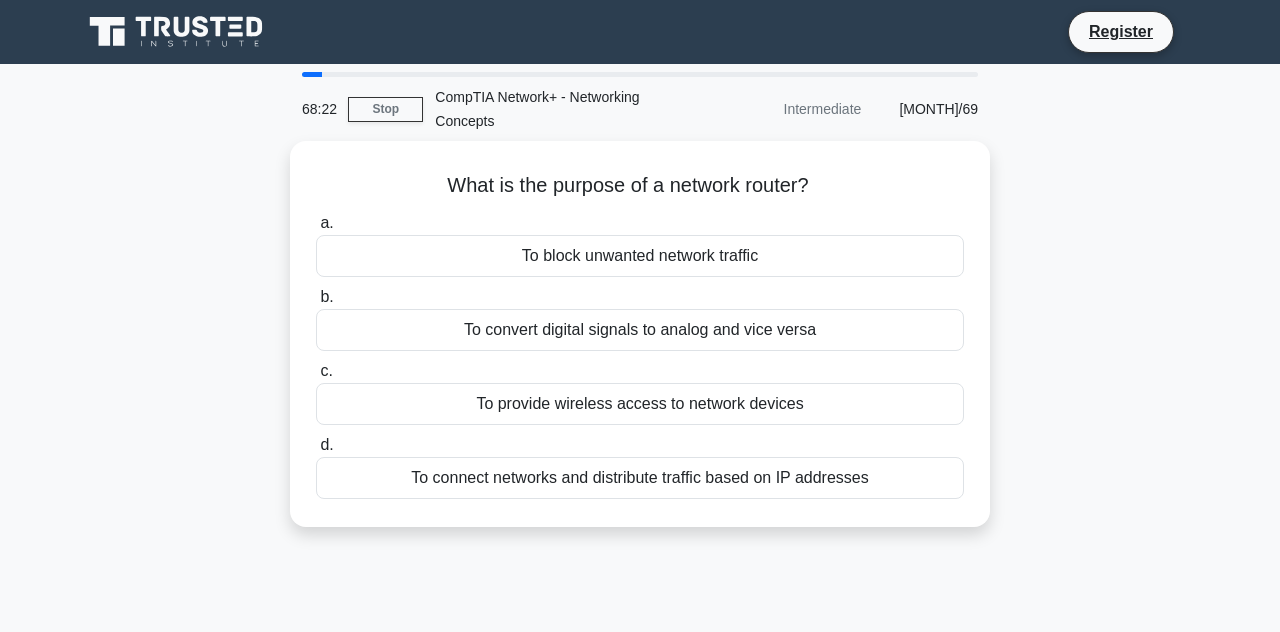 click on "Stop" at bounding box center (385, 109) 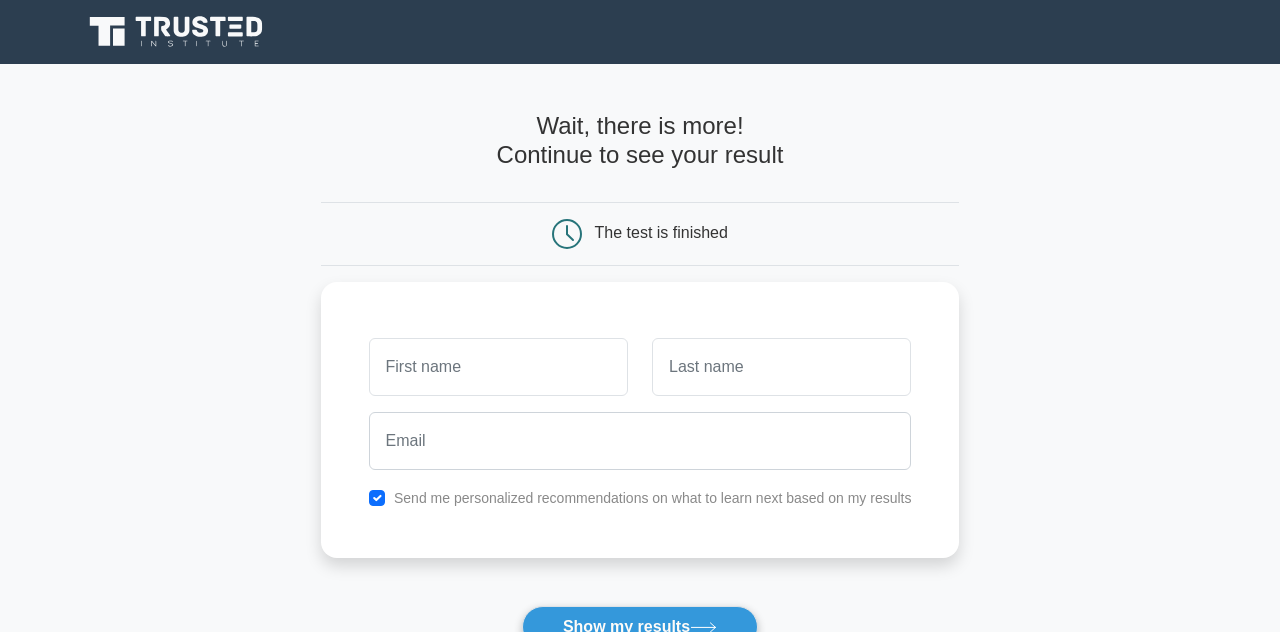 scroll, scrollTop: 0, scrollLeft: 0, axis: both 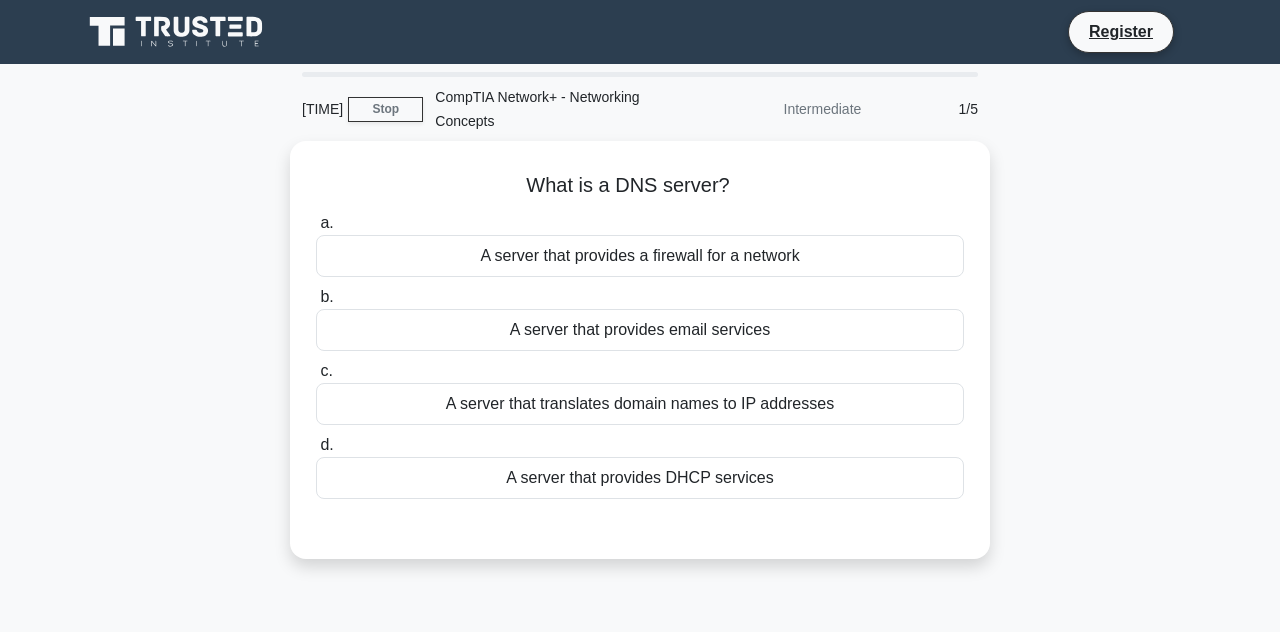 click on "A server that translates domain names to IP addresses" at bounding box center [640, 404] 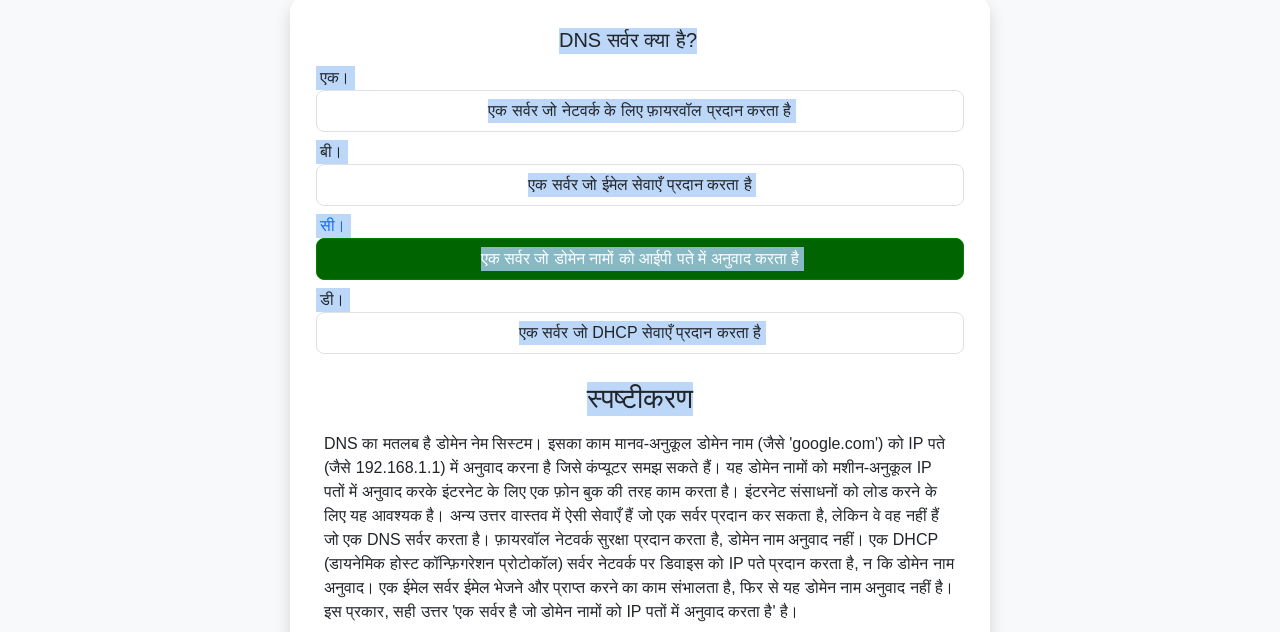scroll, scrollTop: 135, scrollLeft: 0, axis: vertical 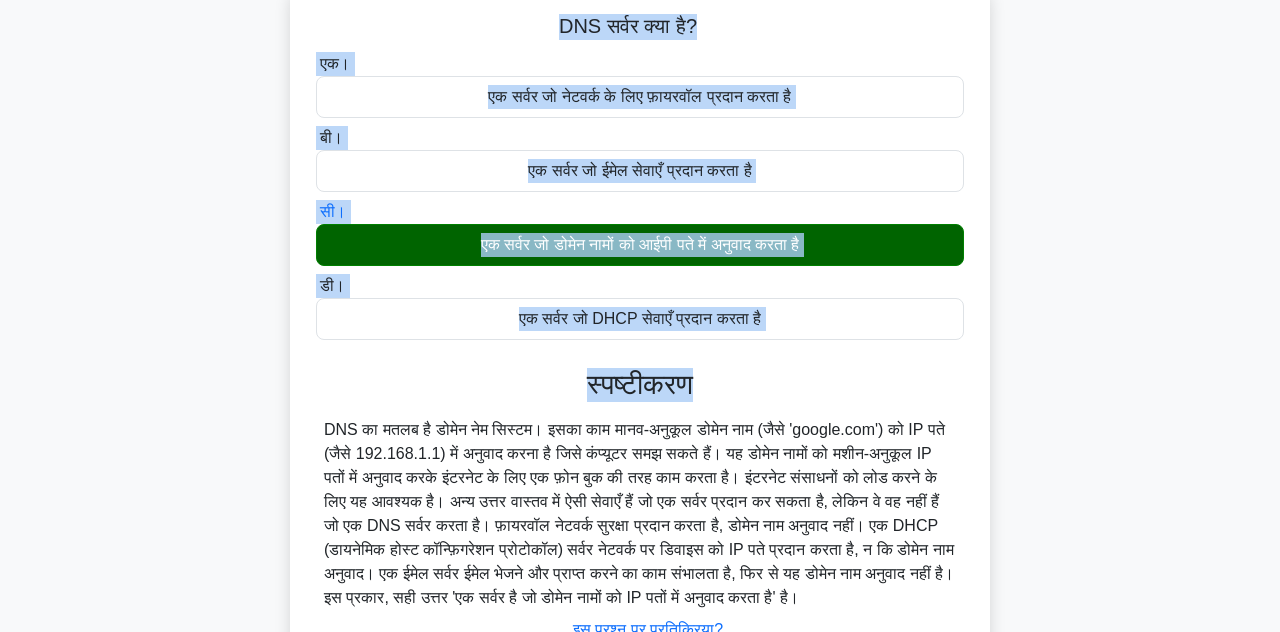 copy on "DNS सर्वर क्या है?
.spinner_0XTQ{transform-origin:center;animation:spinner_y6GP .75s linear infinite}@keyframes spinner_y6GP{100%{transform:rotate(360deg)}}
एक।
एक सर्वर जो नेटवर्क के लिए फ़ायरवॉल प्रदान करता है
बी।
एक सर्वर जो ईमेल सेवाएँ प्रदान करता है
सी।
एक सर्वर जो डोमेन नामों को आईपी पते में अनुवाद करता है
डी।
एक सर्वर जो DHCP सेवाएँ प्रदान करता है
स्पष्टीकरण
DNS का मतलब है डोमेन नेम सिस्टम। इसका काम मानव-अनुकूल डोमेन नाम (जैसे 'google.com') को IP पते (जैसे 192.168.1.1) में अनुवाद करना है जिसे कंप्यूटर समझ सकते हैं। यह डोमेन नामों को मशीन-अनुकूल IP पतों में अनुवाद करके इंटरनेट के लिए एक फ़ोन बुक की तरह काम करता है। इंटरनेट संसाधनों को लोड करने के लिए यह आवश्यक है। अन्य उत्तर..." 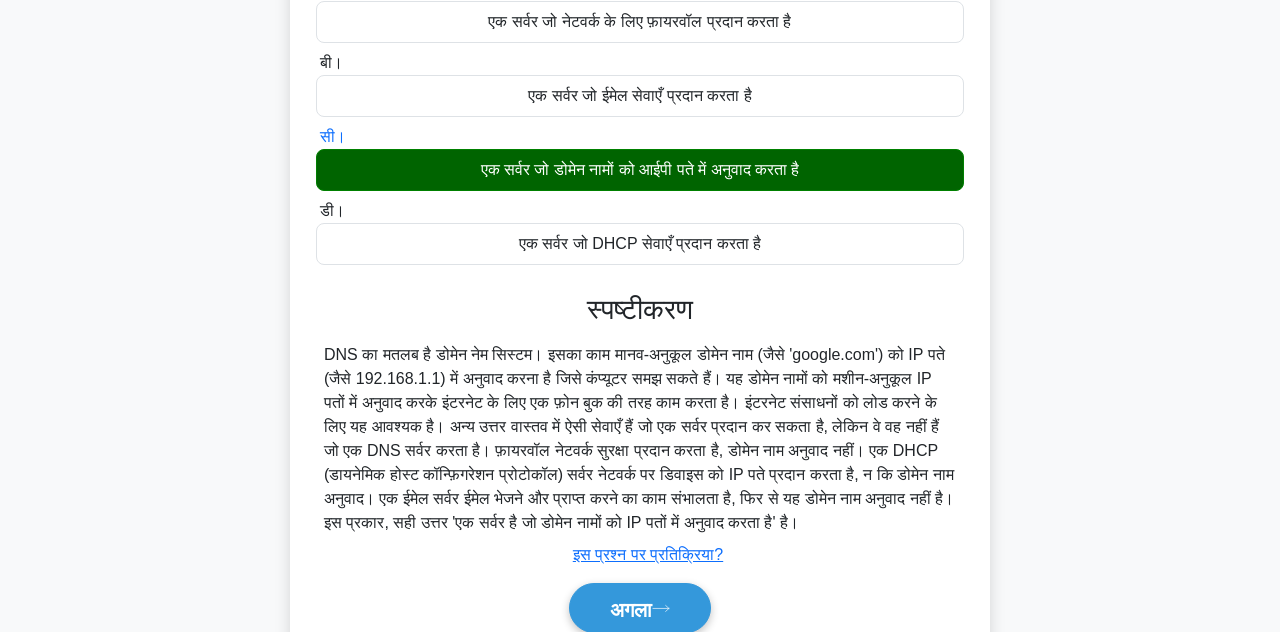 scroll, scrollTop: 231, scrollLeft: 0, axis: vertical 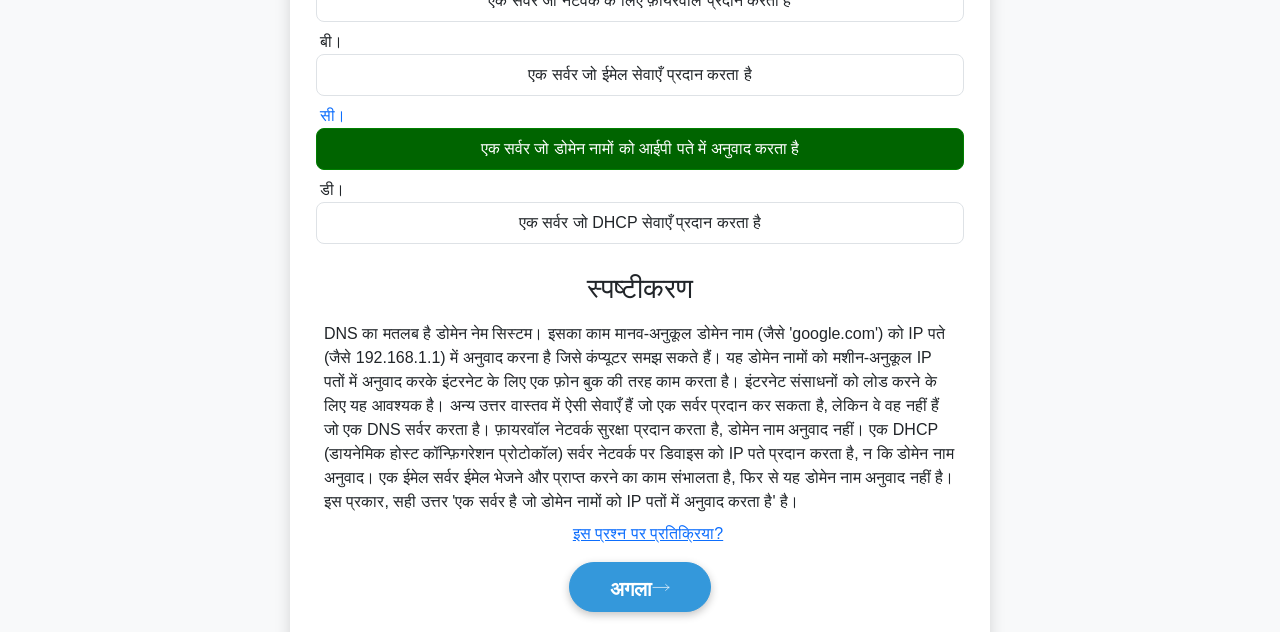 click on "अगला" at bounding box center [631, 588] 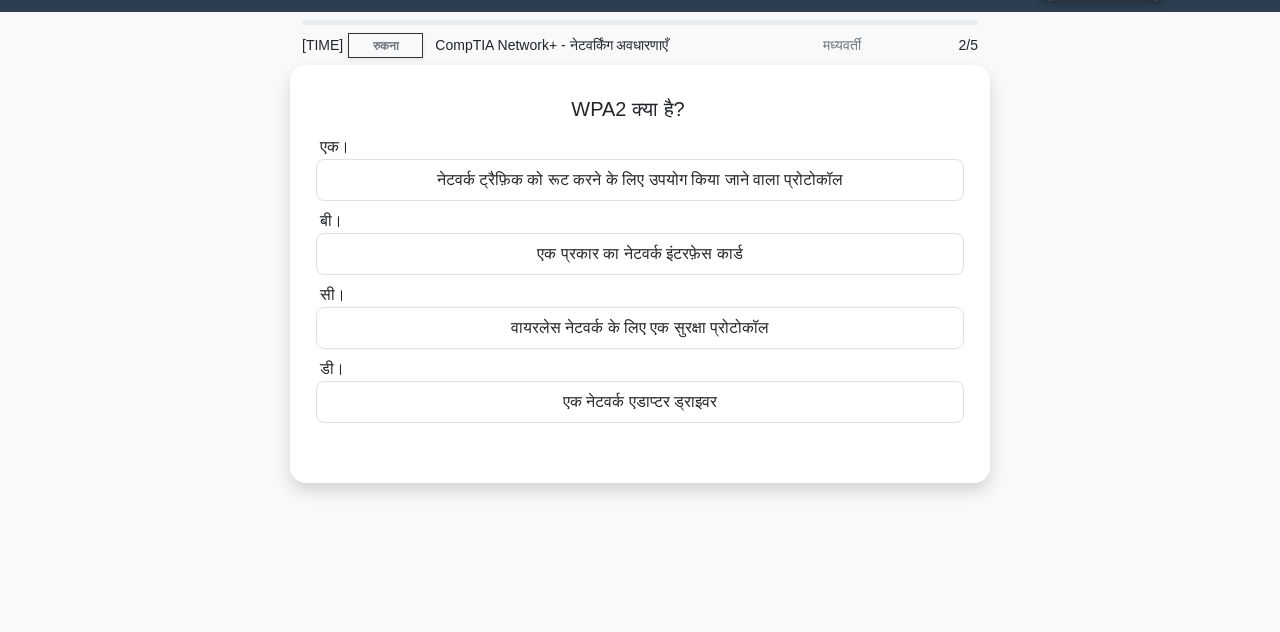 scroll, scrollTop: 53, scrollLeft: 0, axis: vertical 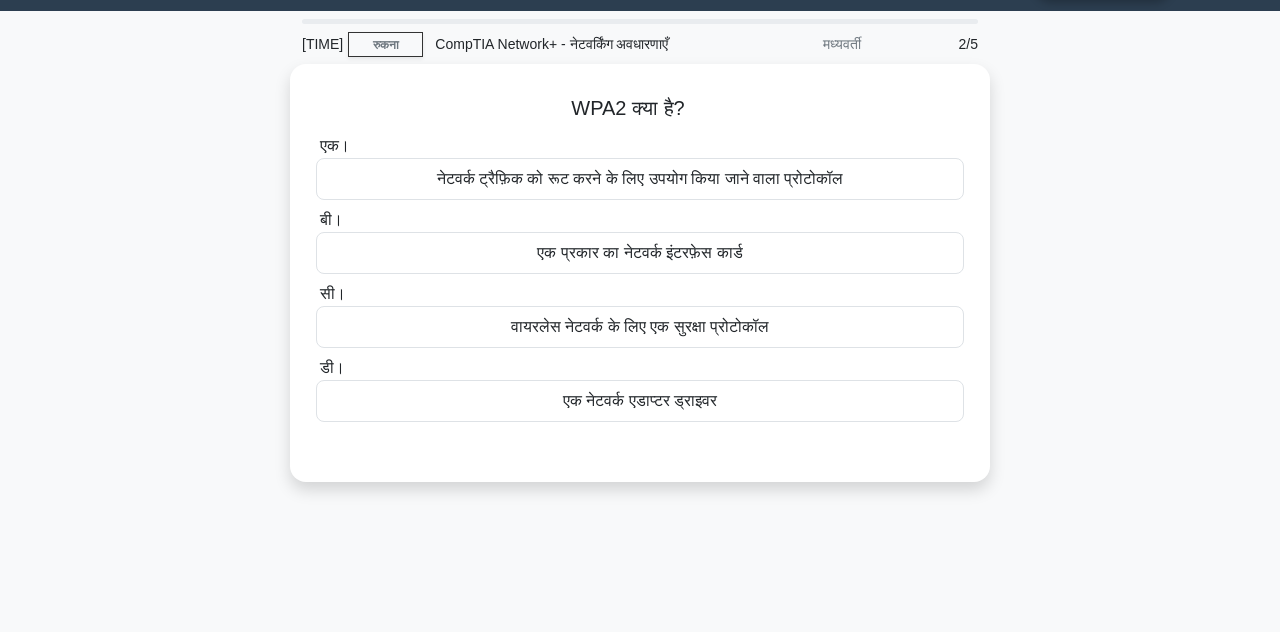 click on "वायरलेस नेटवर्क के लिए एक सुरक्षा प्रोटोकॉल" at bounding box center [640, 326] 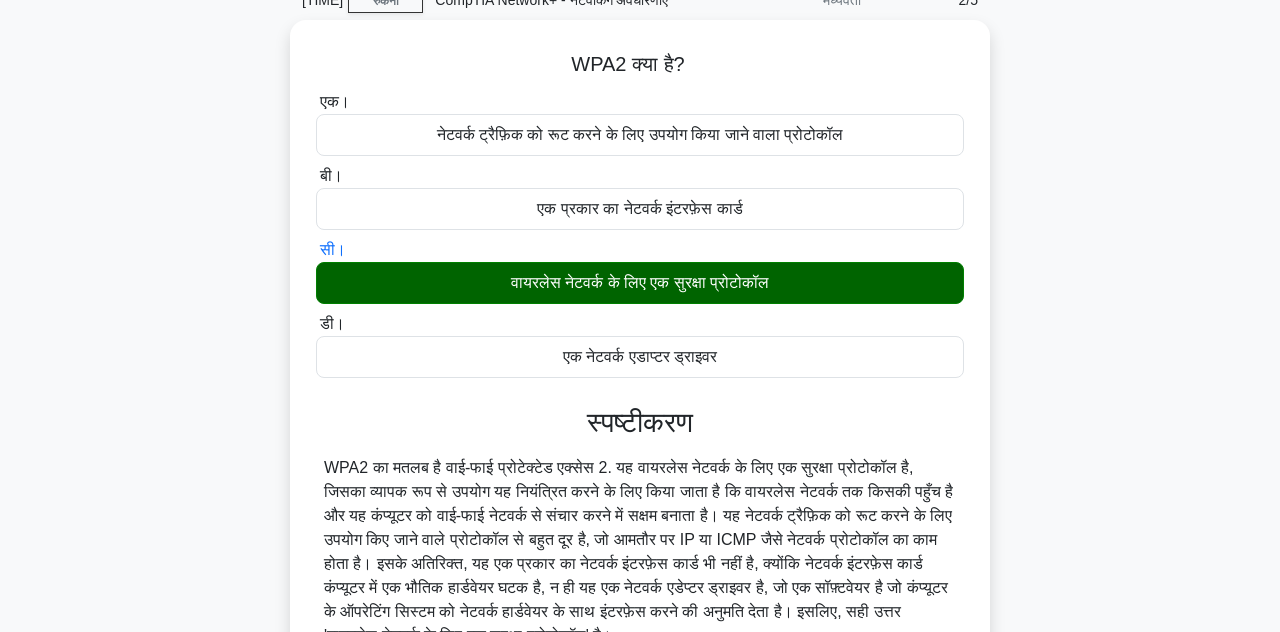 scroll, scrollTop: 0, scrollLeft: 0, axis: both 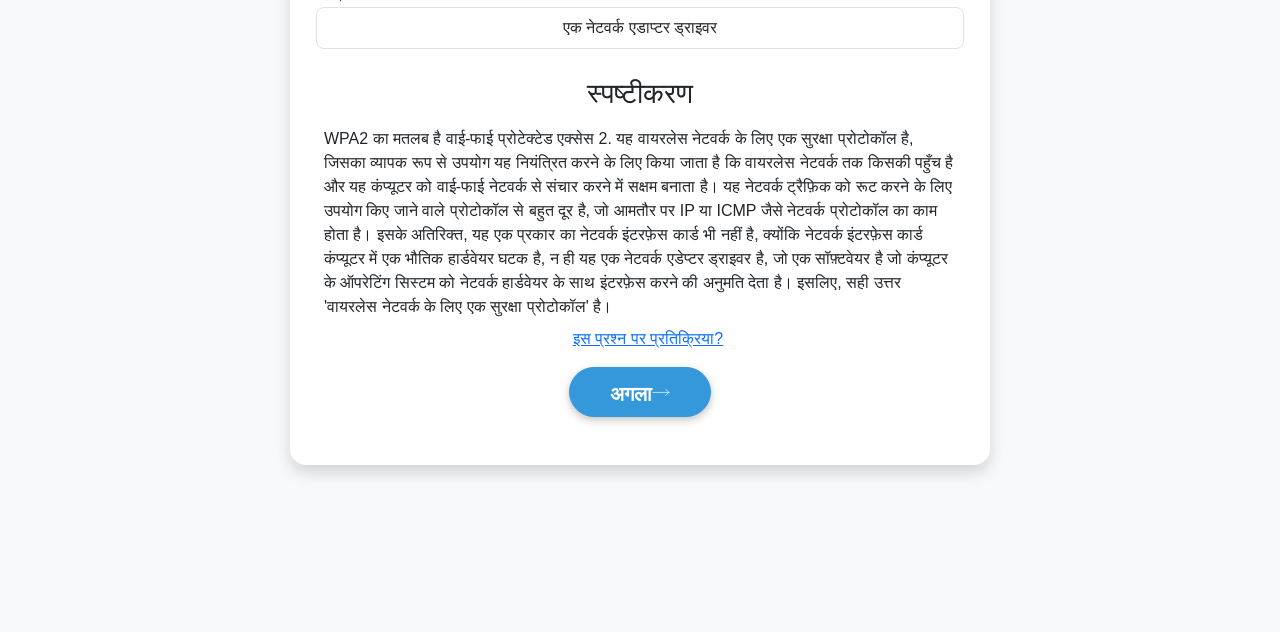 click at bounding box center [661, 392] 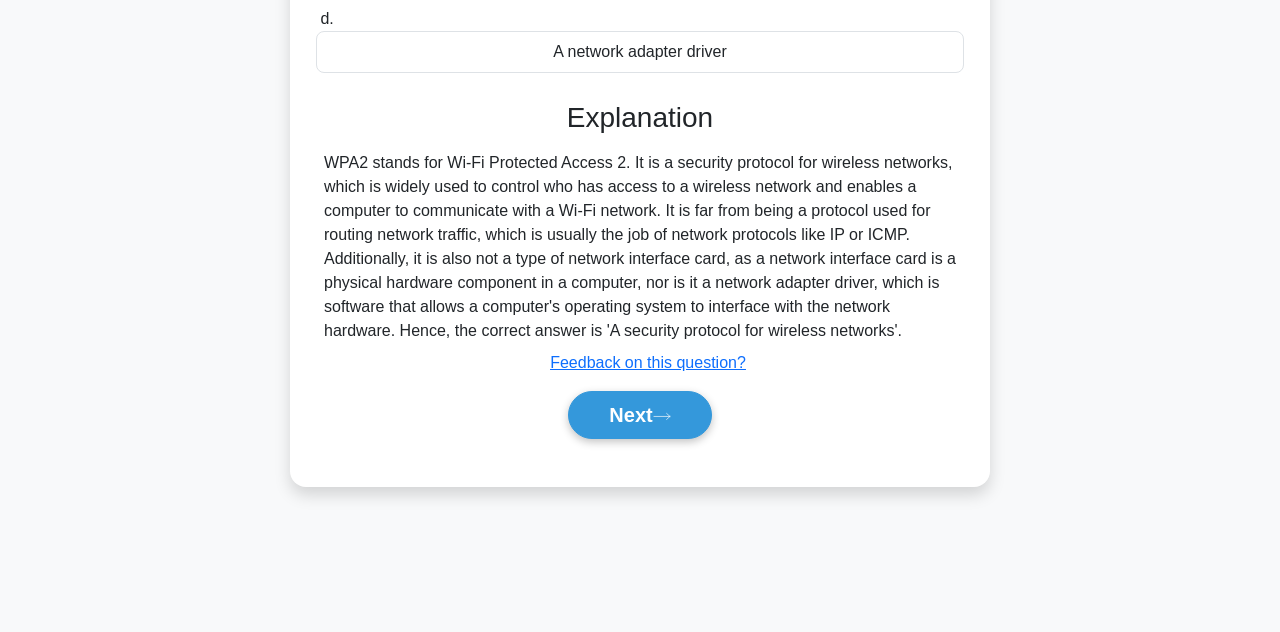scroll, scrollTop: 448, scrollLeft: 0, axis: vertical 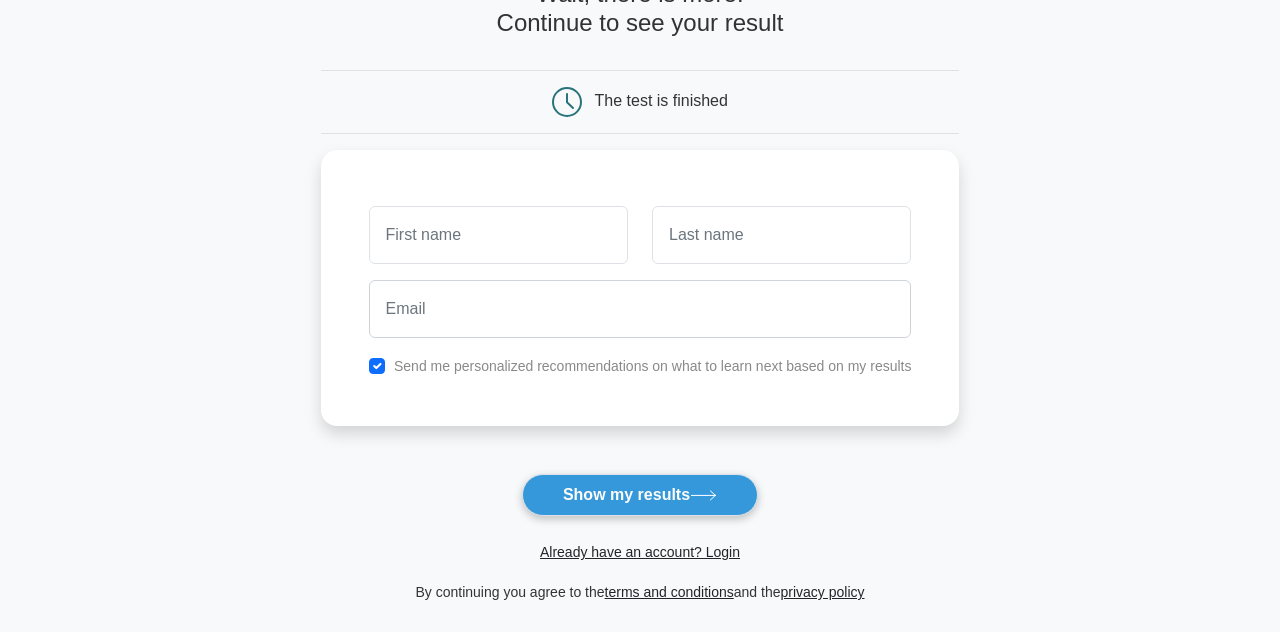 click on "Show my results" at bounding box center (640, 495) 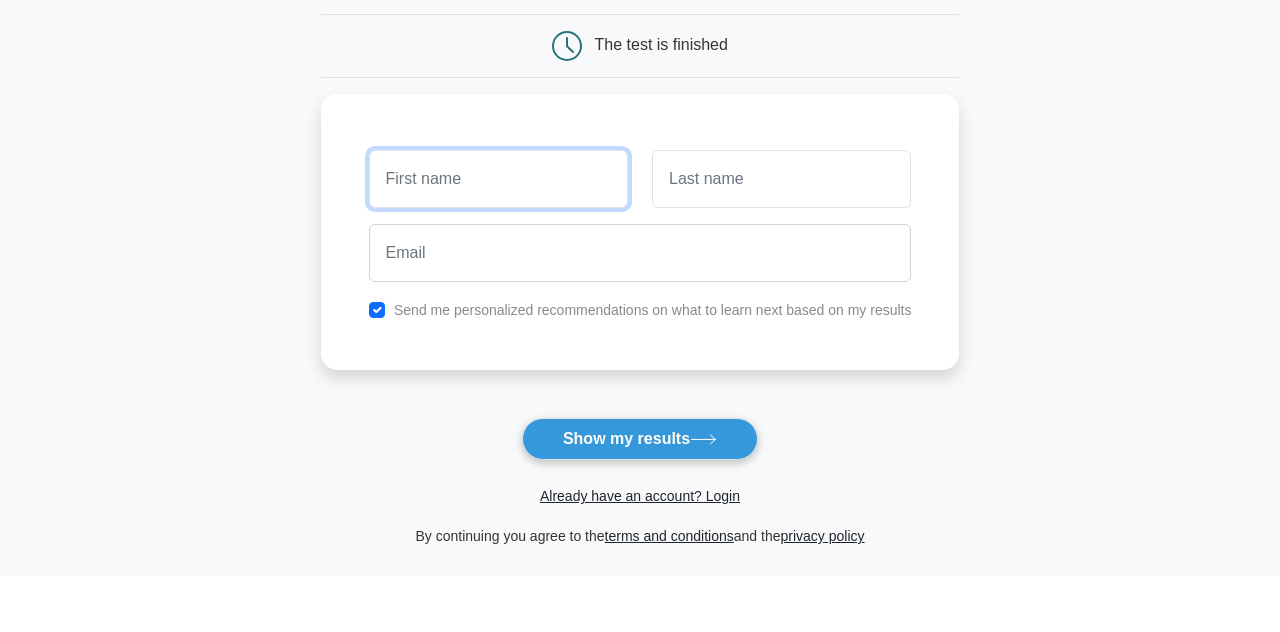 scroll, scrollTop: 132, scrollLeft: 0, axis: vertical 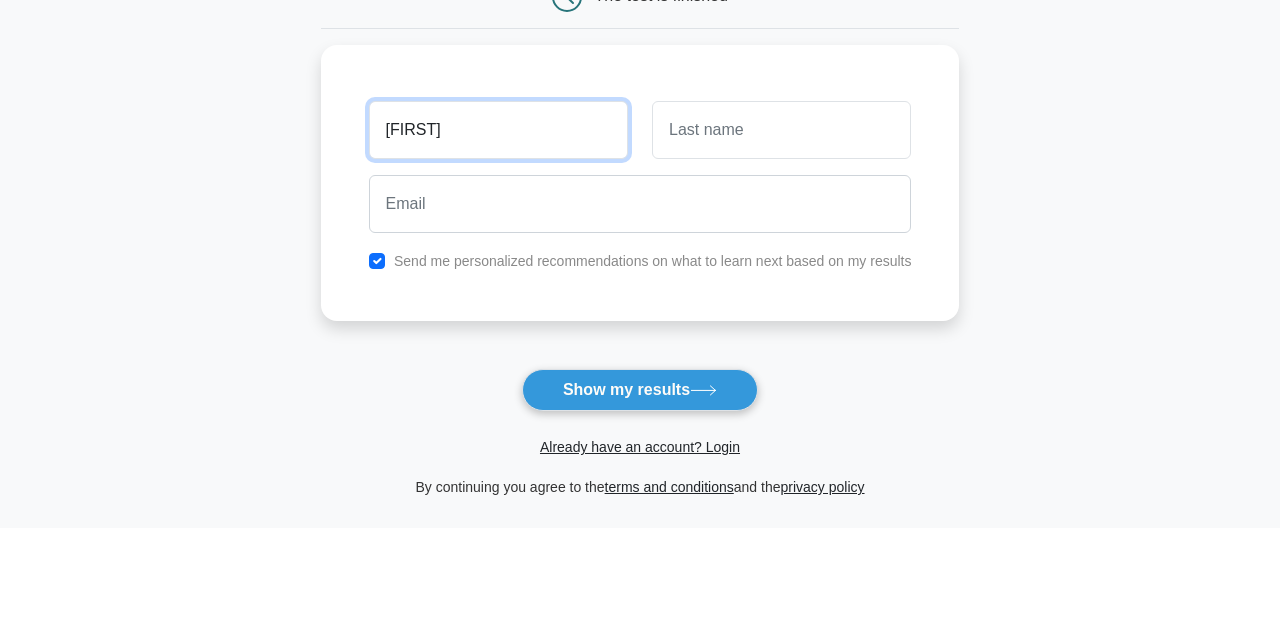 type on "Deepak" 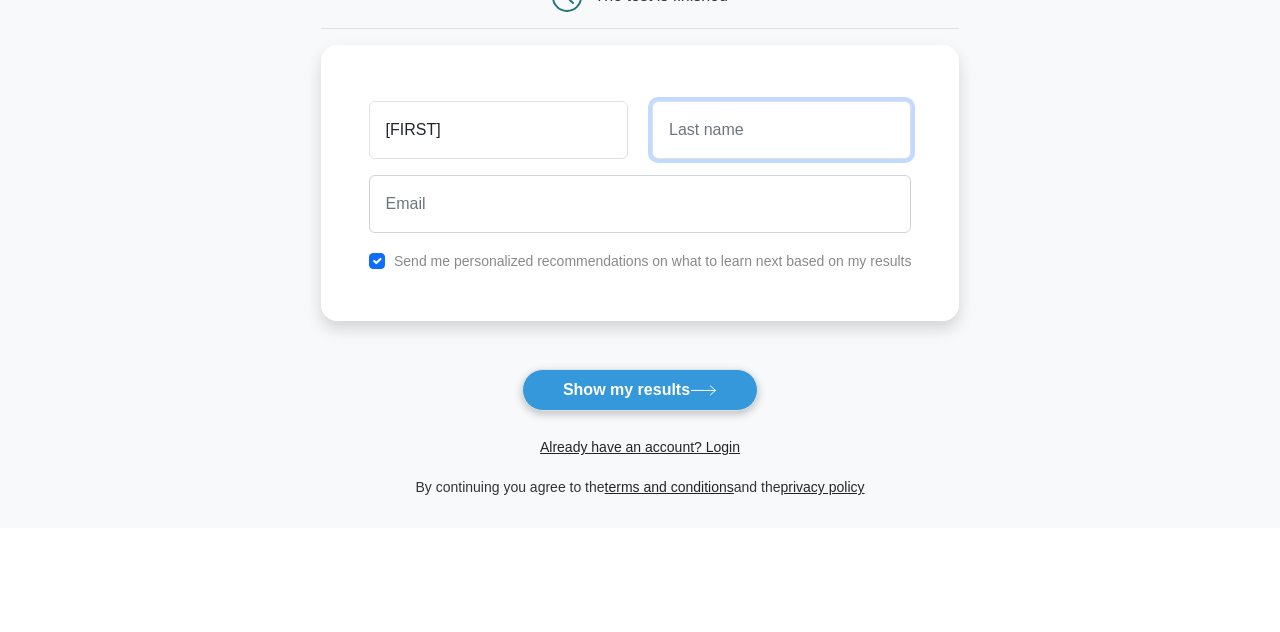 click at bounding box center [781, 235] 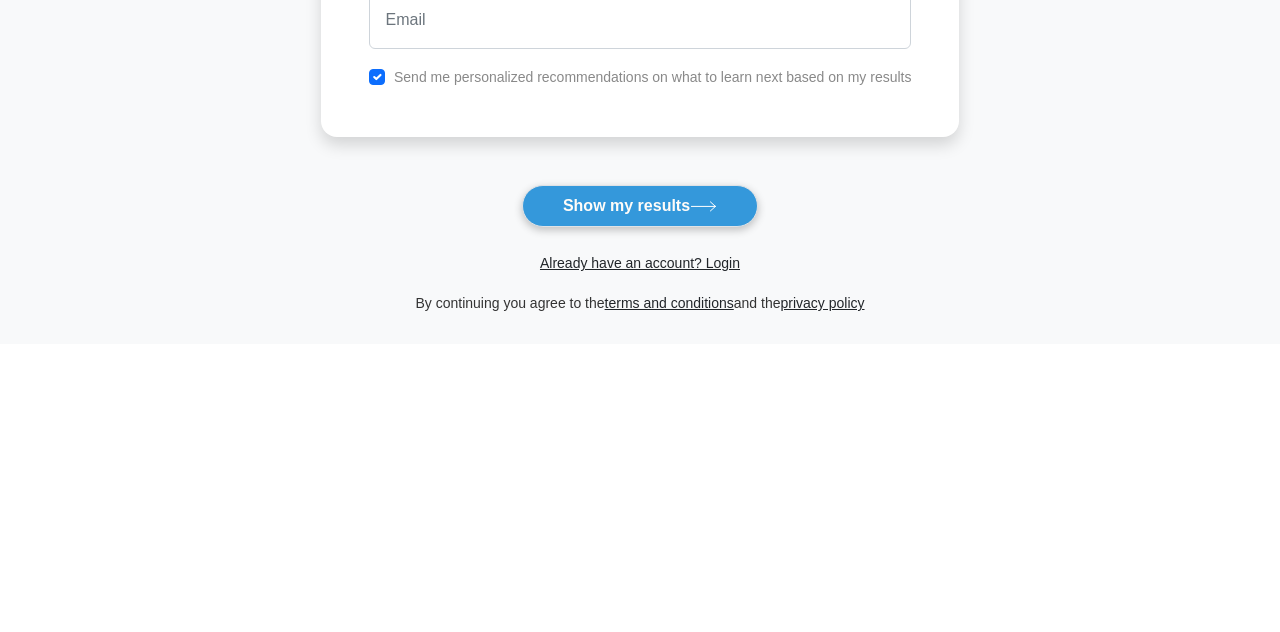 scroll, scrollTop: 132, scrollLeft: 0, axis: vertical 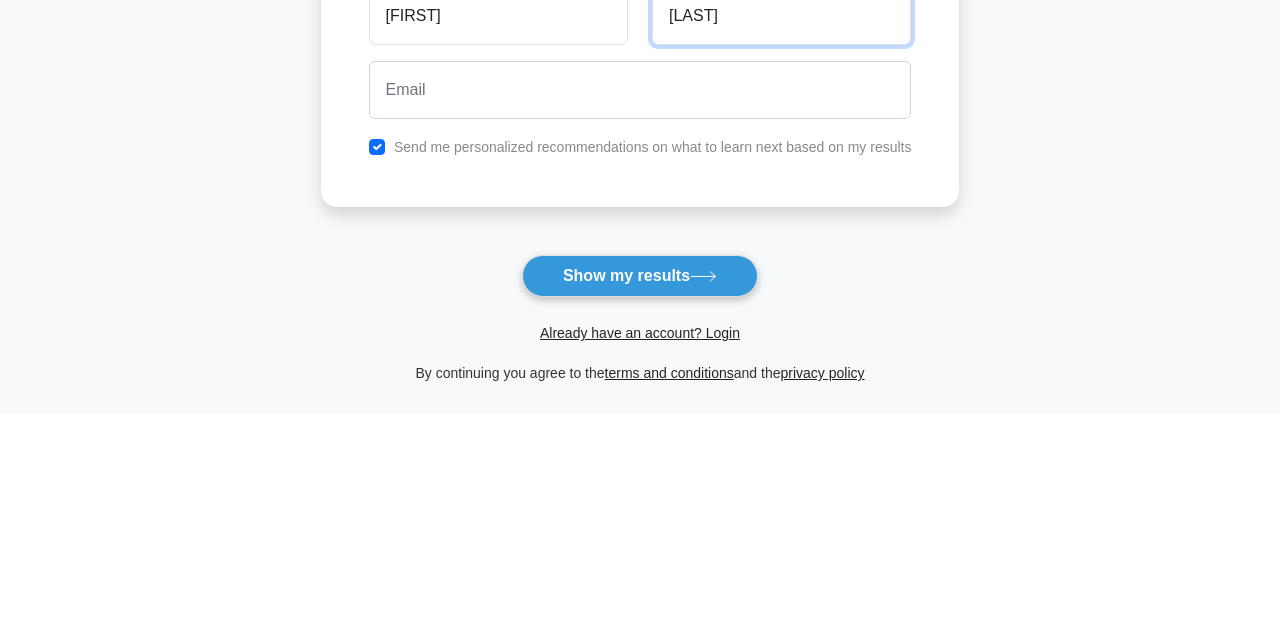type on "Nagvanshi" 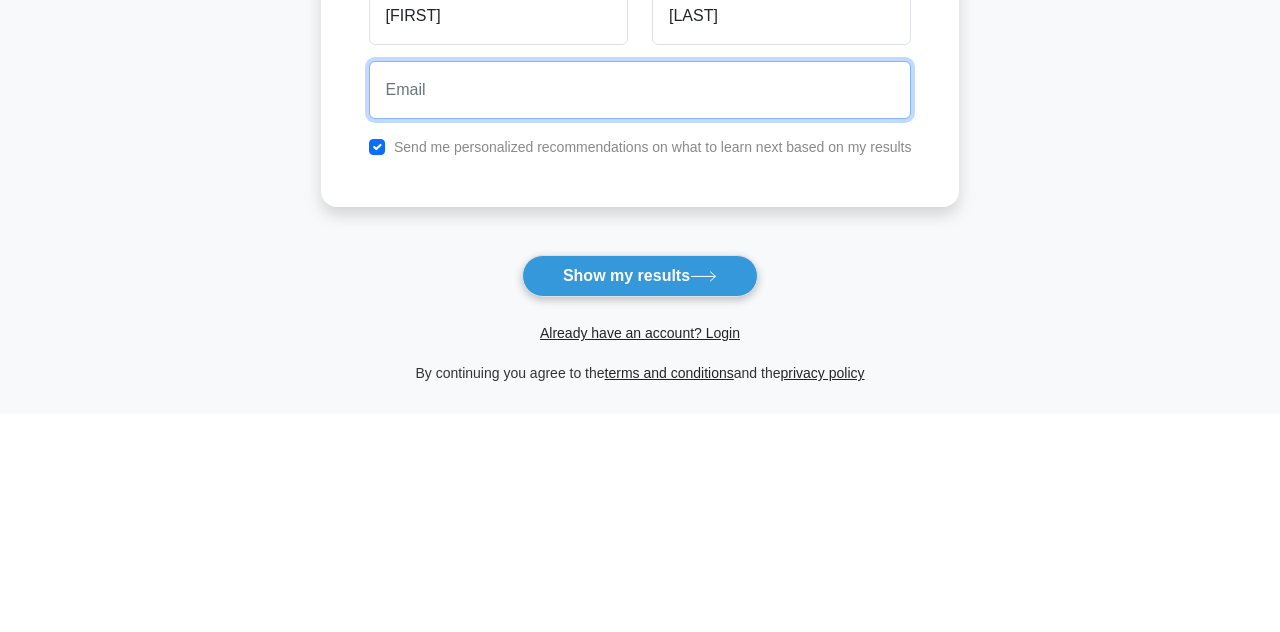 click at bounding box center (640, 309) 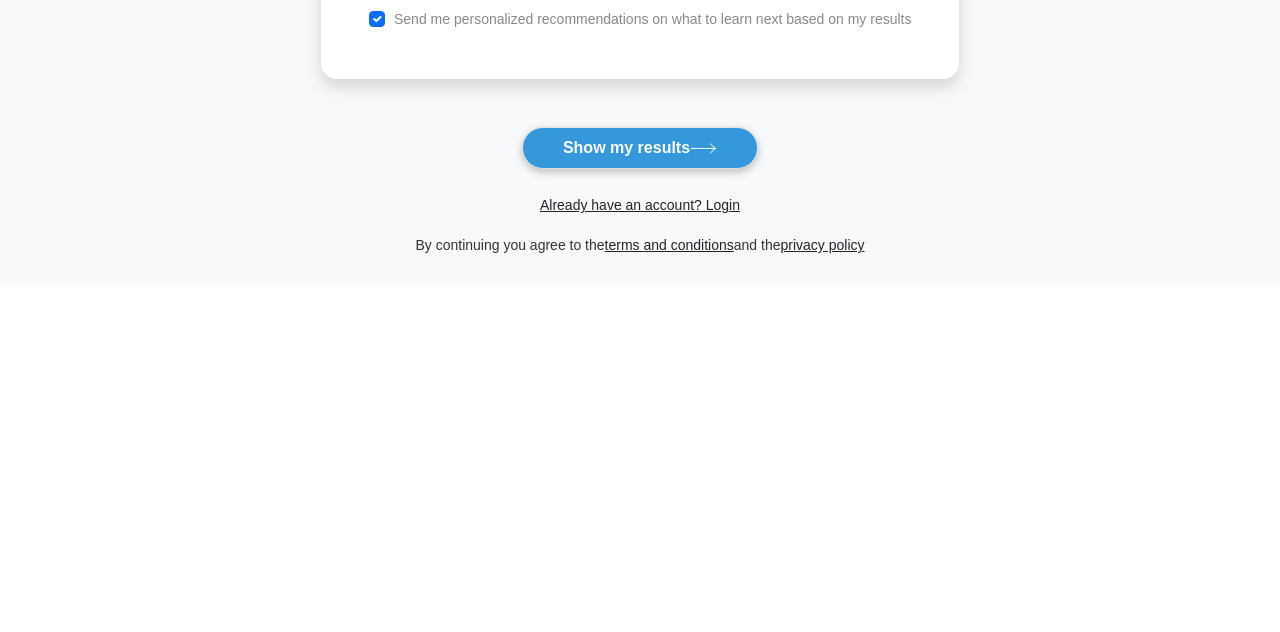 type on "deepaknagvanshi17@gmail.com" 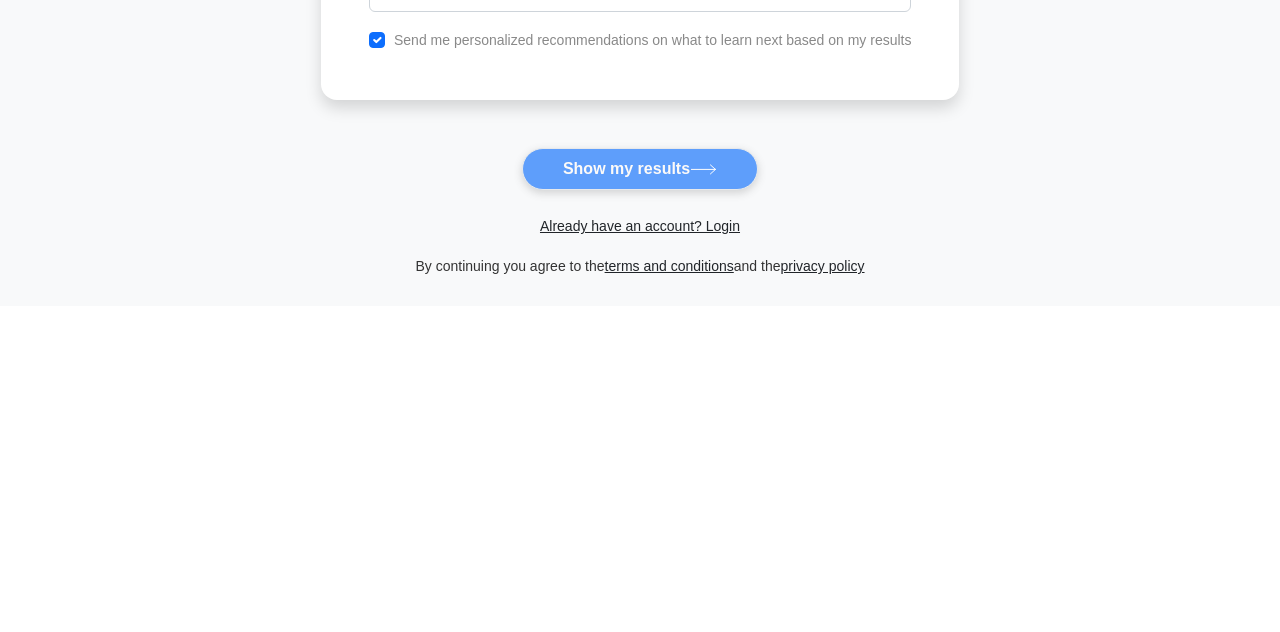 scroll, scrollTop: 132, scrollLeft: 0, axis: vertical 